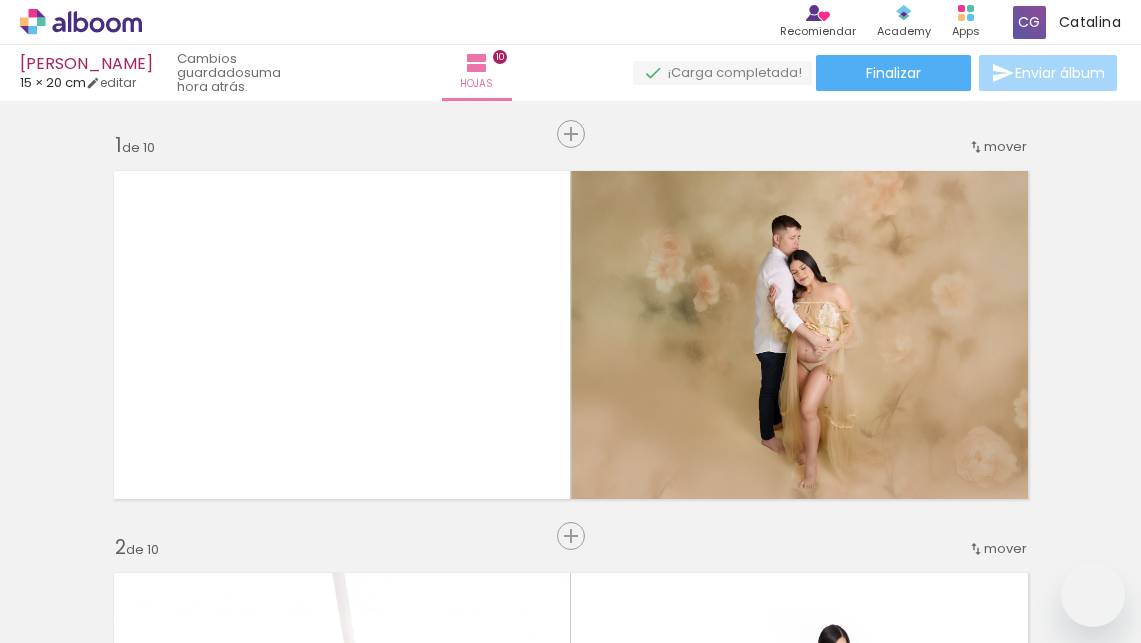 scroll, scrollTop: 0, scrollLeft: 0, axis: both 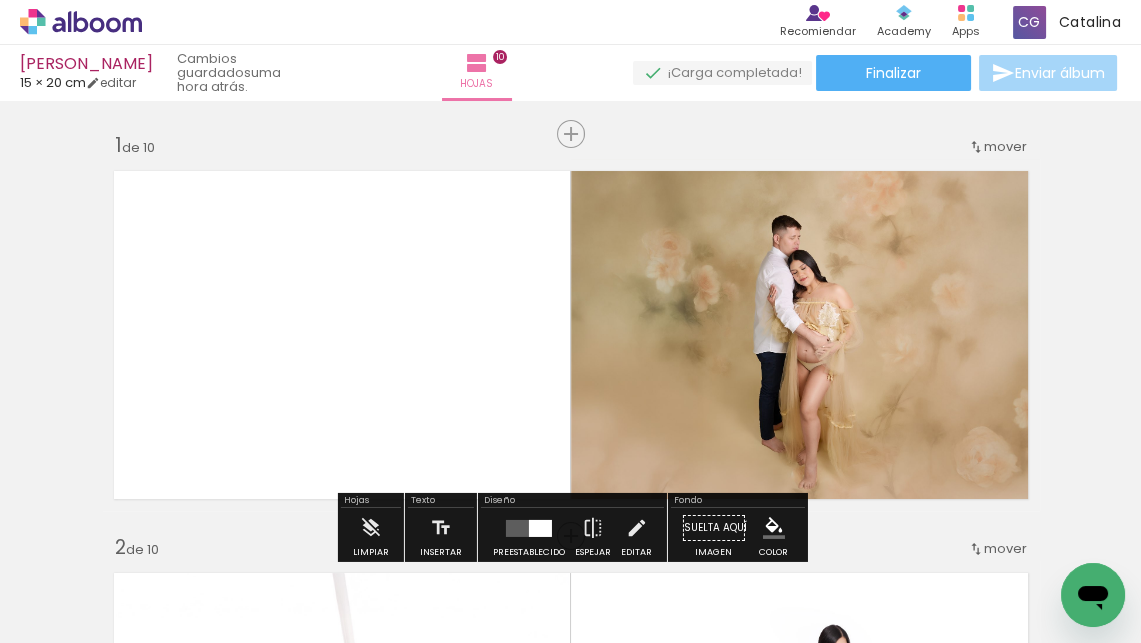 click on "Añadir
Fotos" at bounding box center [60, 616] 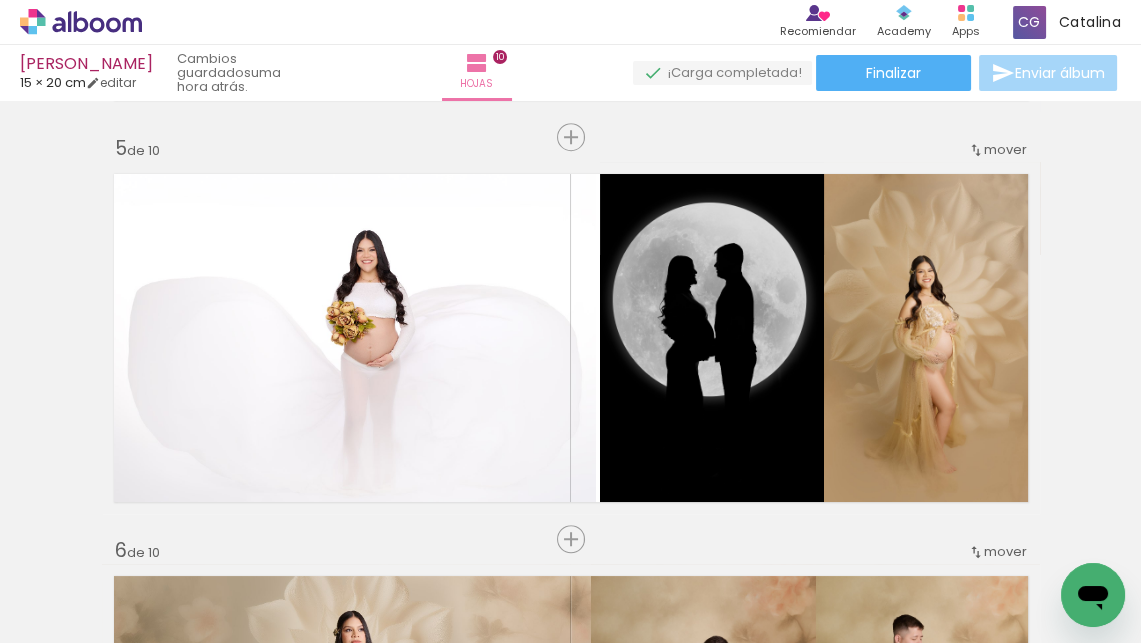 scroll, scrollTop: 1643, scrollLeft: 0, axis: vertical 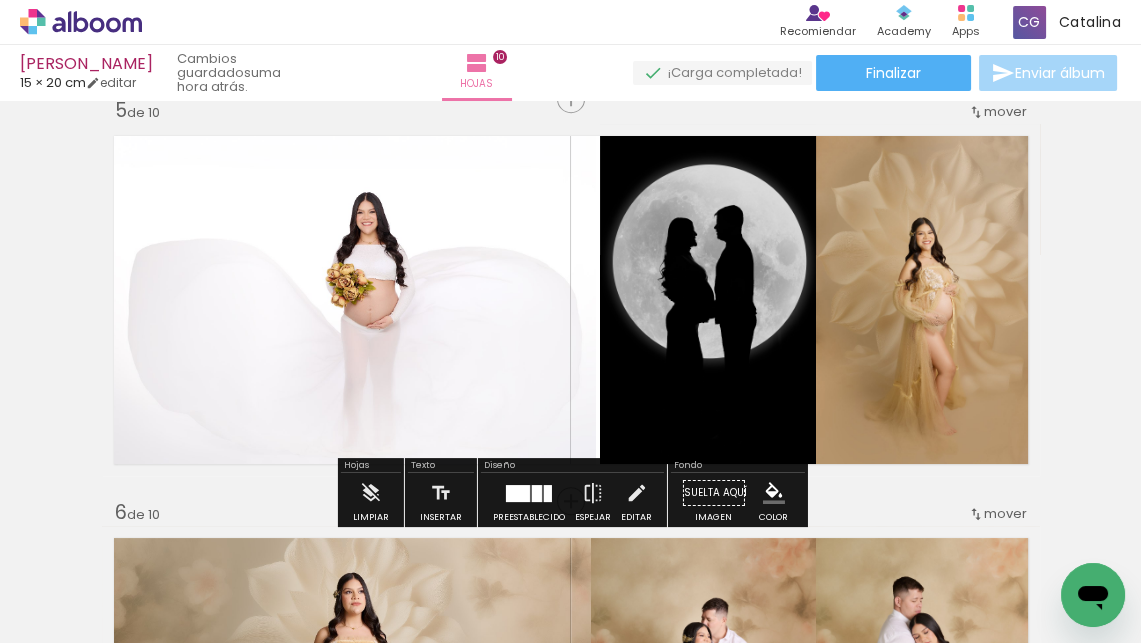 click 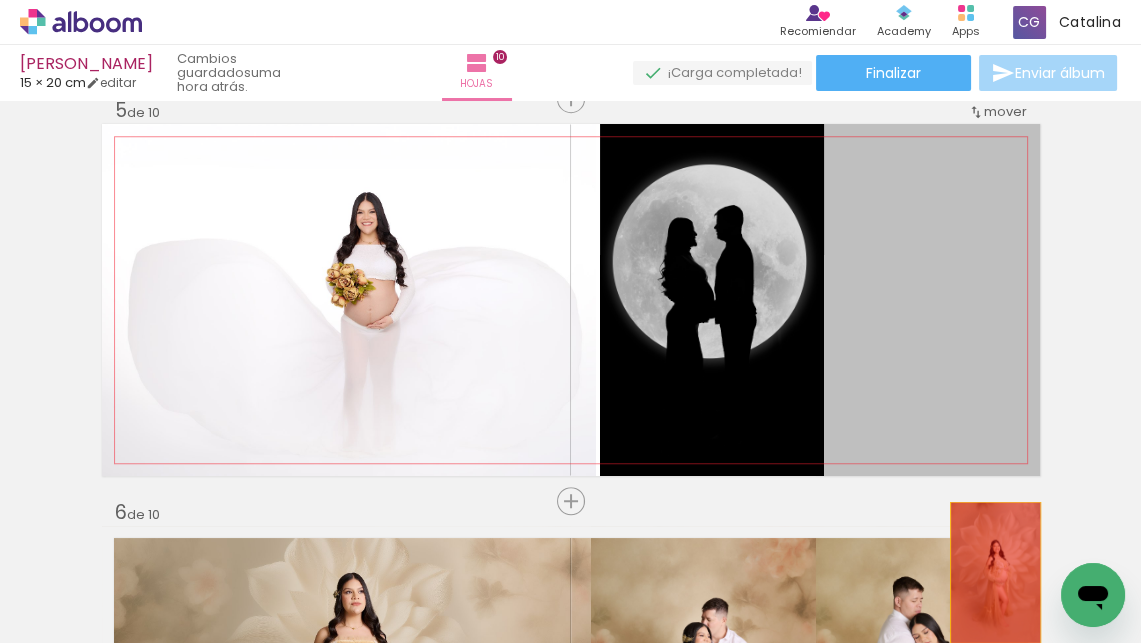 drag, startPoint x: 915, startPoint y: 300, endPoint x: 994, endPoint y: 573, distance: 284.20062 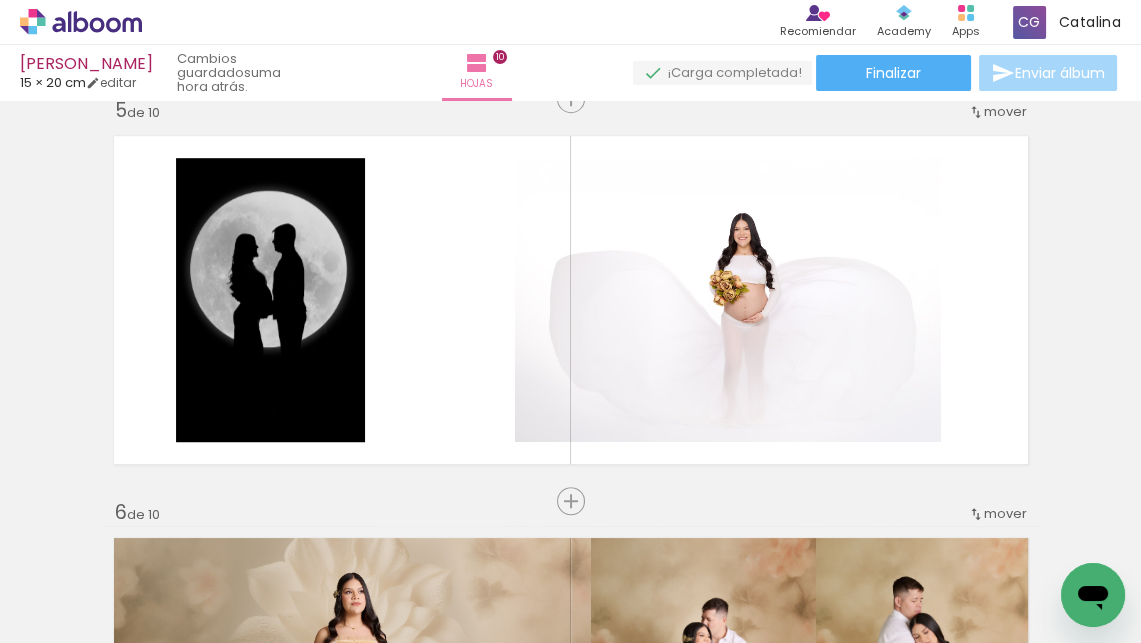 click on "Añadir
Fotos" at bounding box center [60, 616] 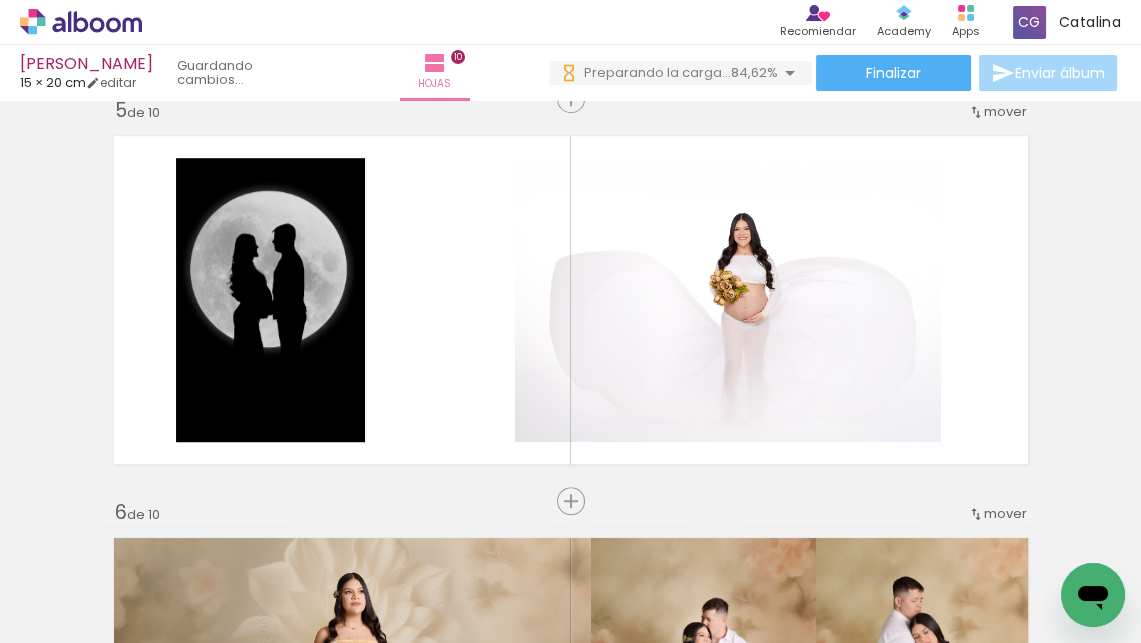 scroll, scrollTop: 0, scrollLeft: 550, axis: horizontal 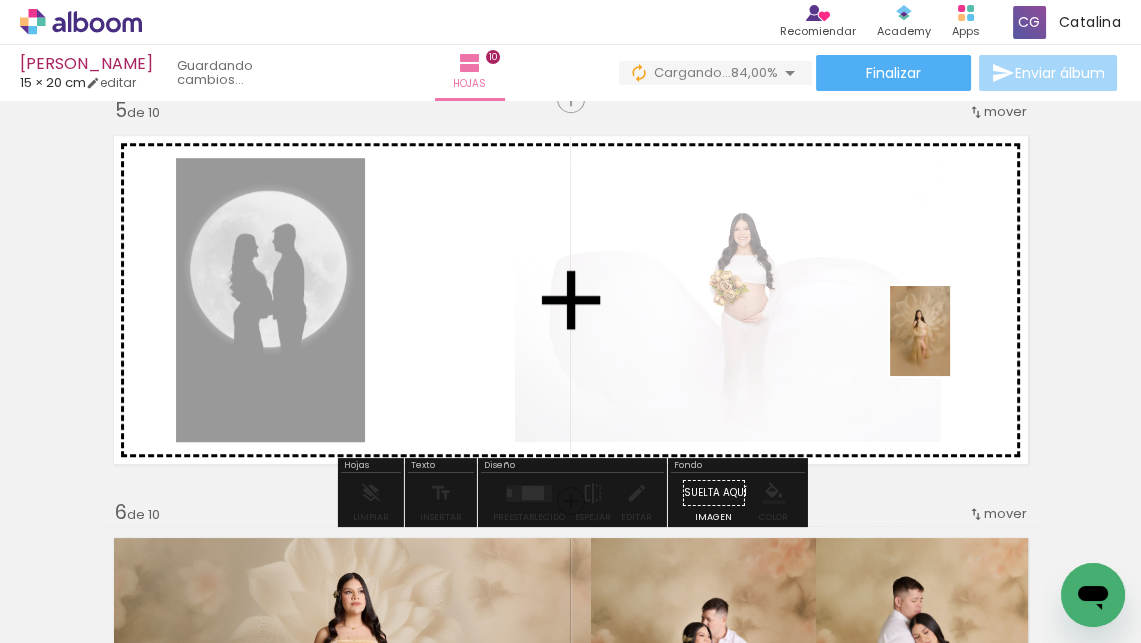 drag, startPoint x: 748, startPoint y: 588, endPoint x: 950, endPoint y: 346, distance: 315.2269 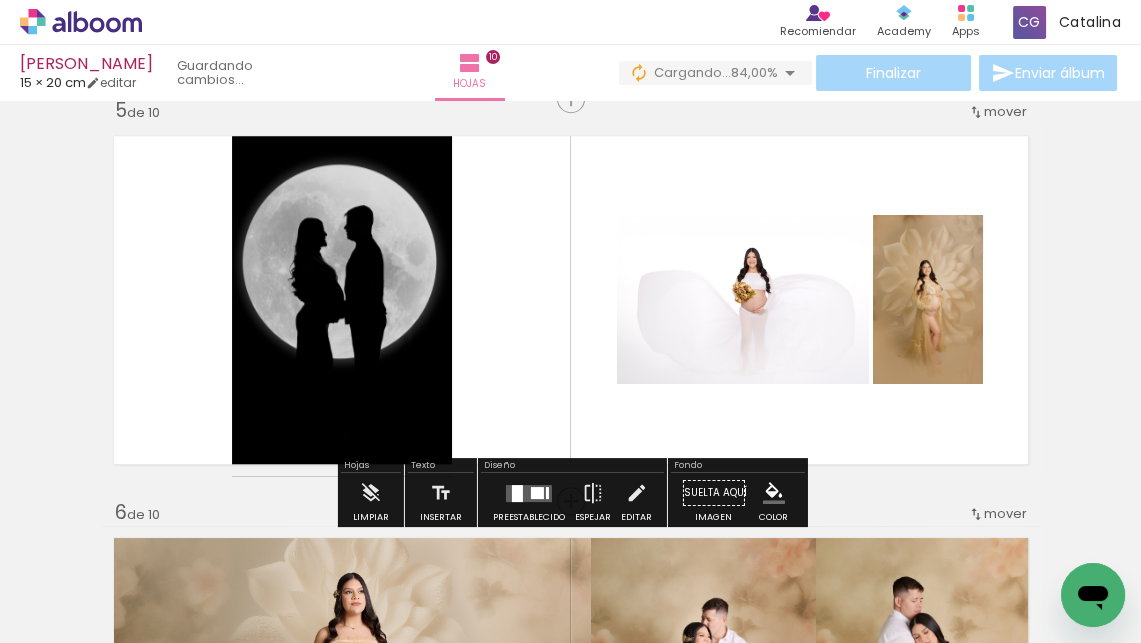 click at bounding box center [547, 492] 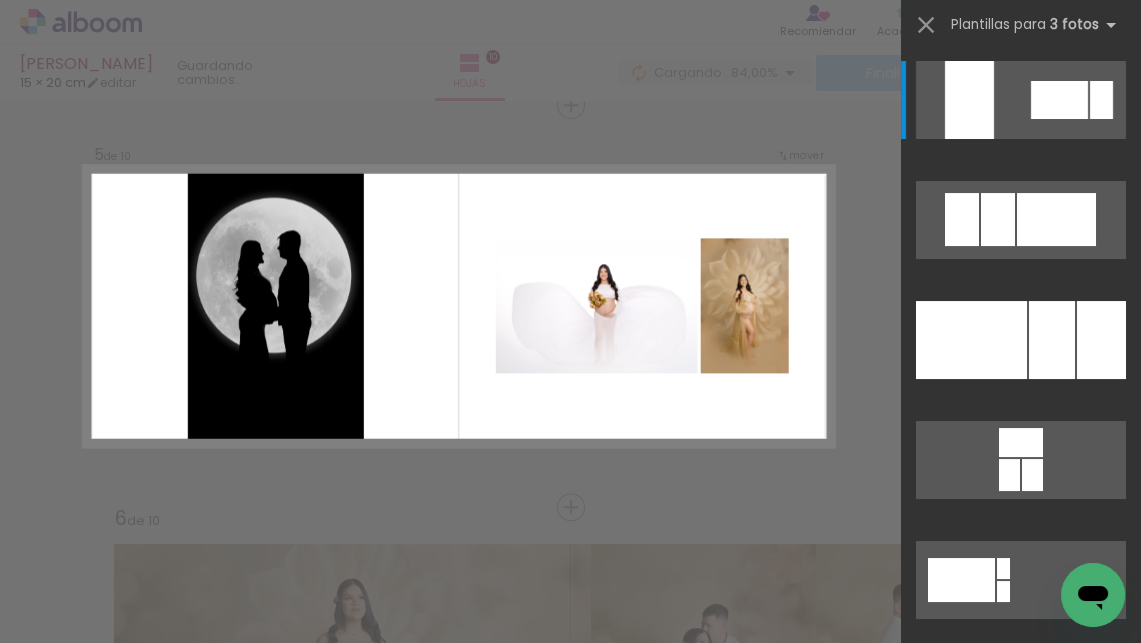 scroll, scrollTop: 1634, scrollLeft: 0, axis: vertical 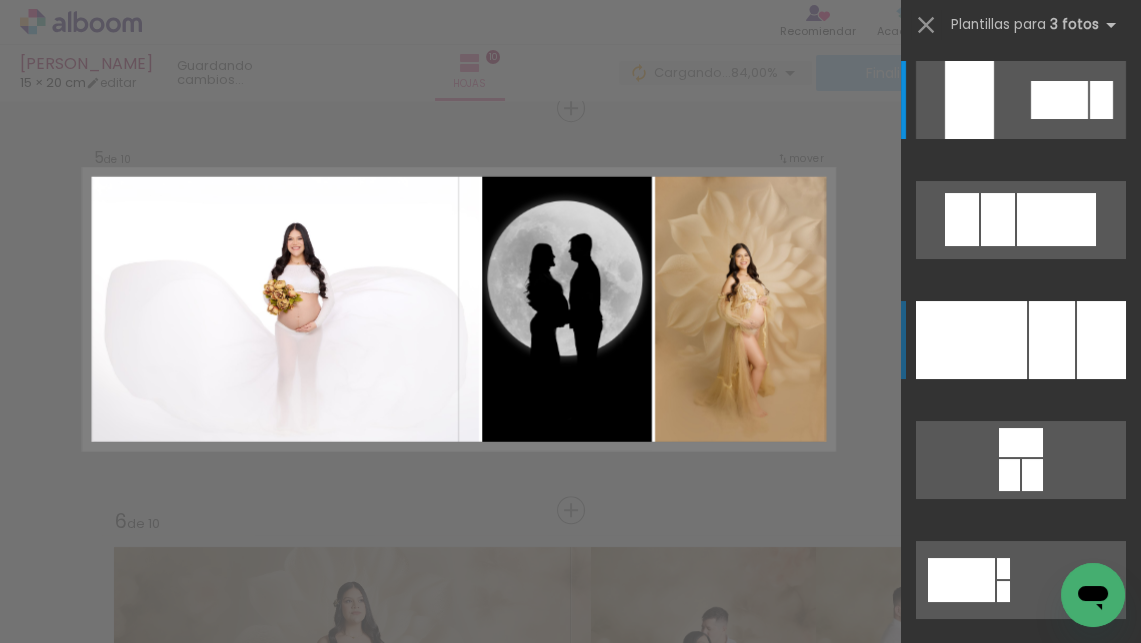 click at bounding box center [971, 340] 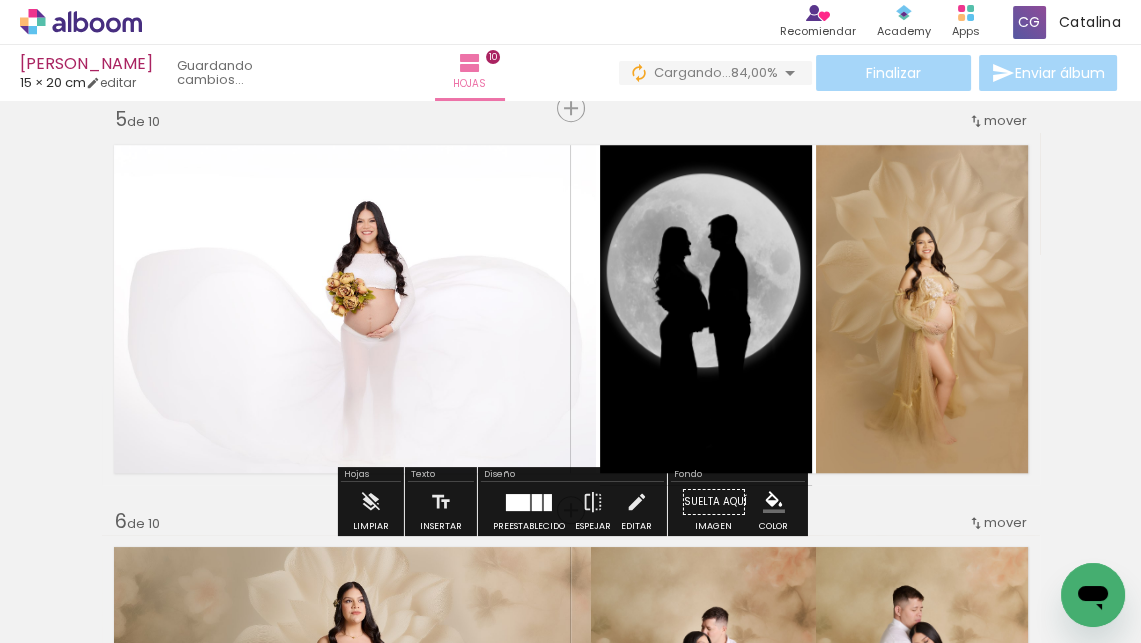 click 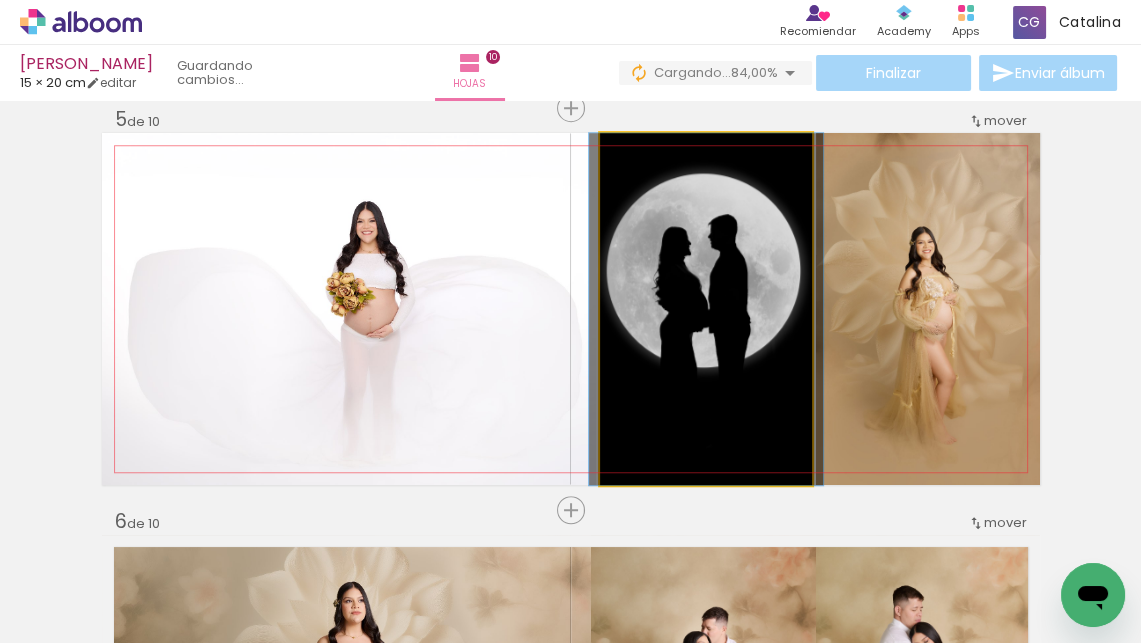click 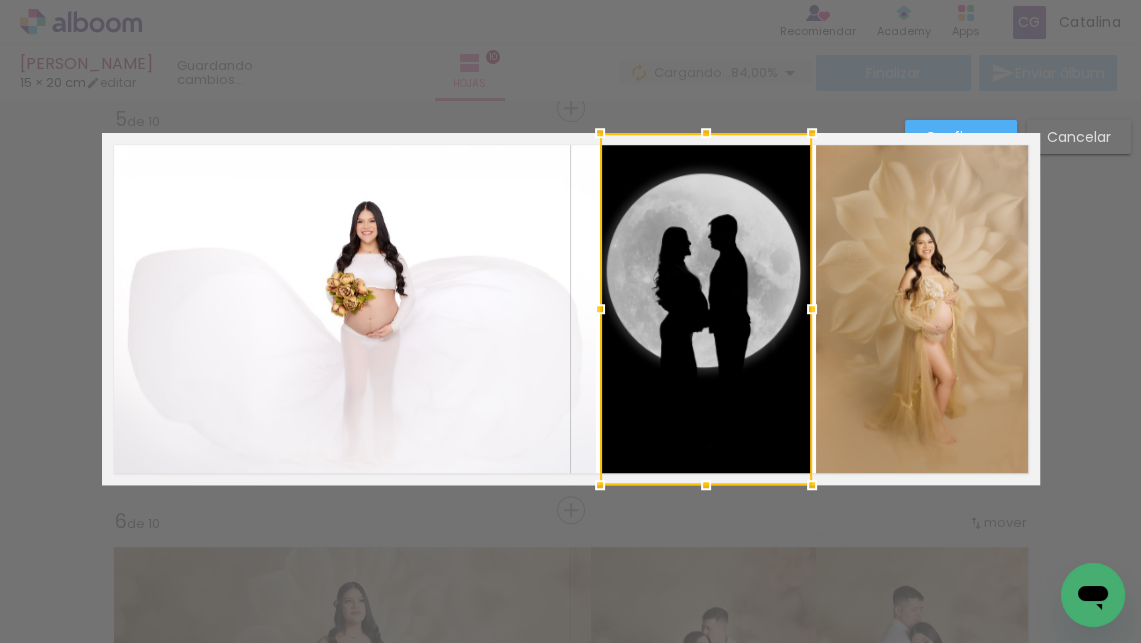 scroll, scrollTop: 1633, scrollLeft: 0, axis: vertical 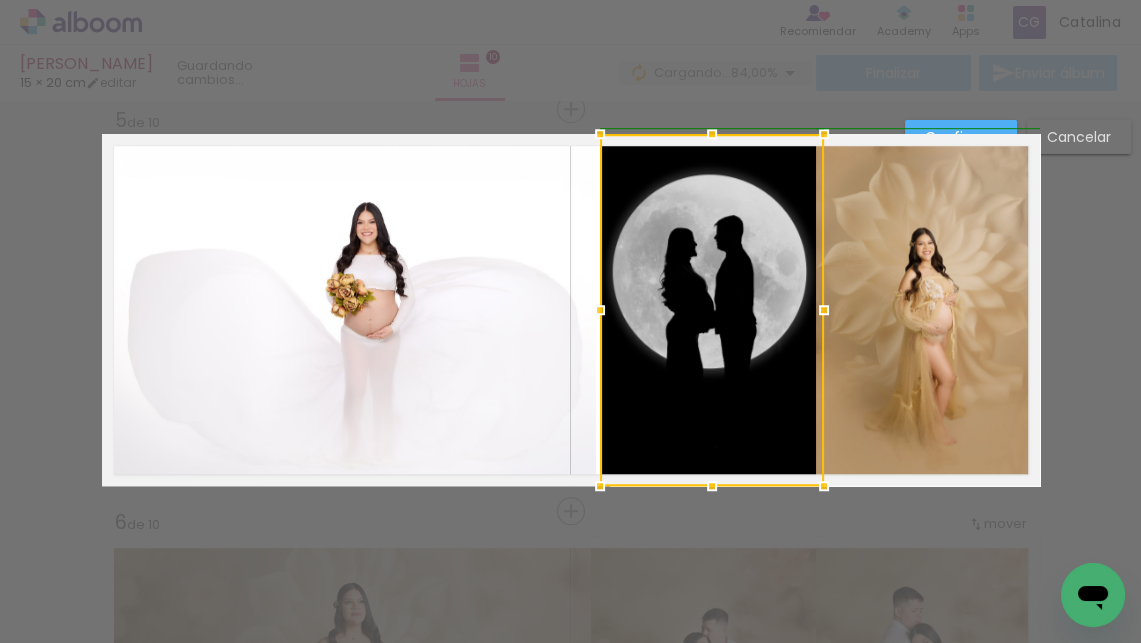 click at bounding box center (824, 310) 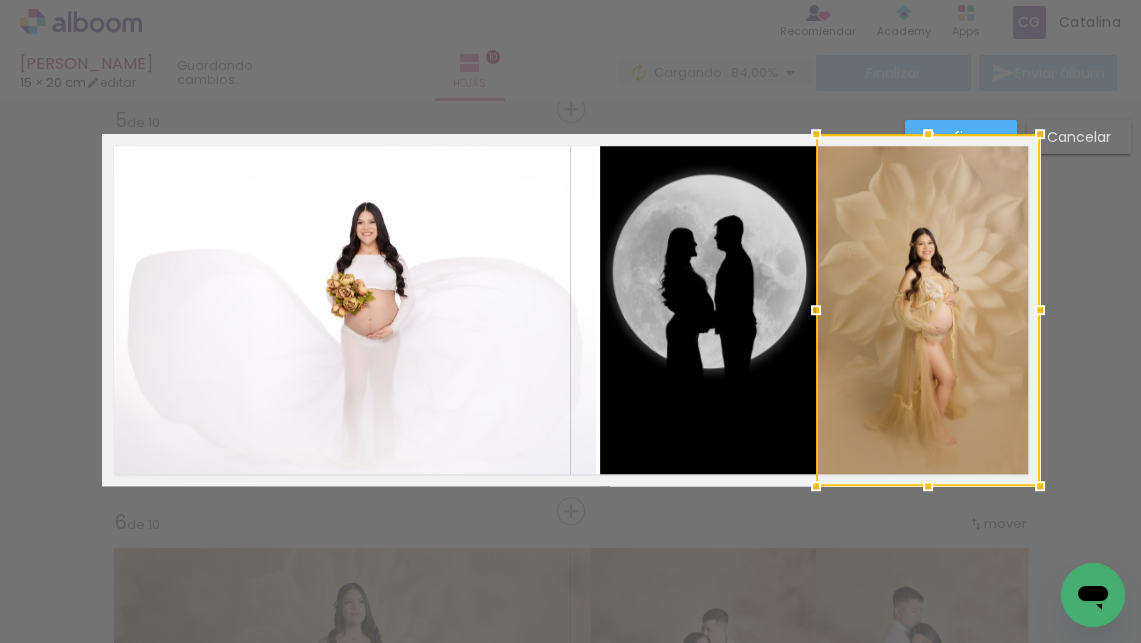 click on "Confirmar Cancelar" at bounding box center [570, 703] 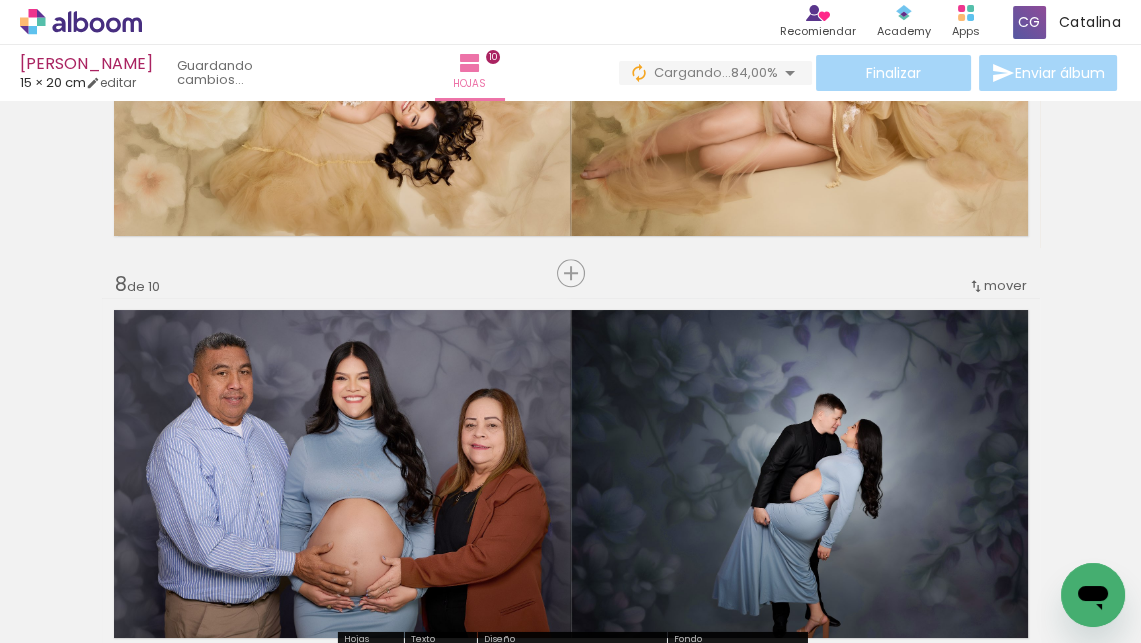 scroll, scrollTop: 2674, scrollLeft: 0, axis: vertical 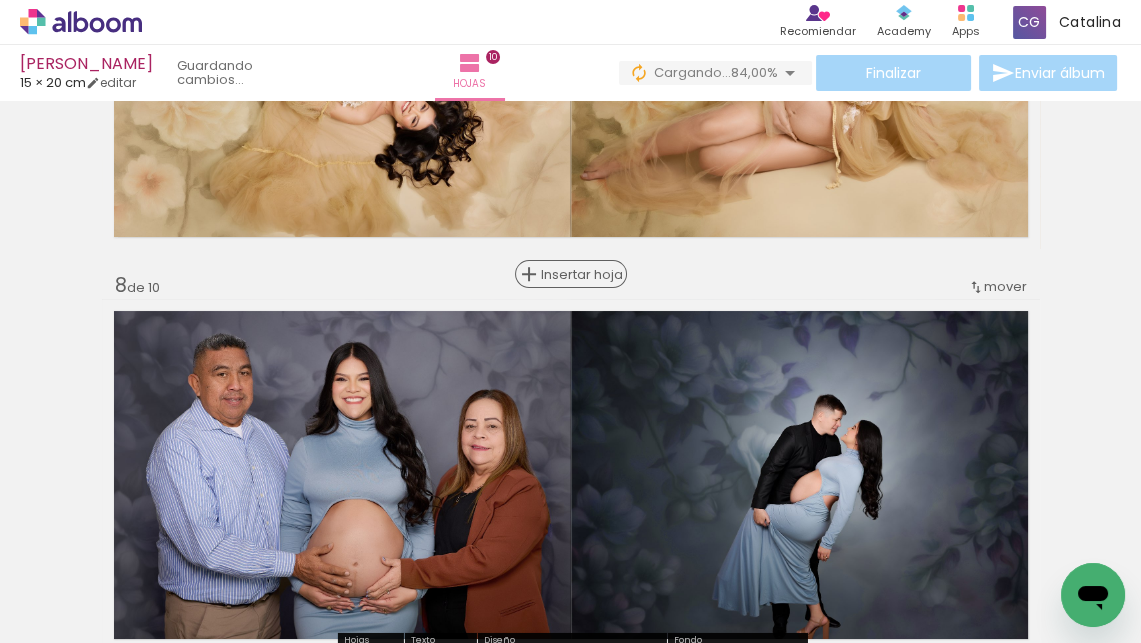 click on "Insertar hoja" at bounding box center (580, 274) 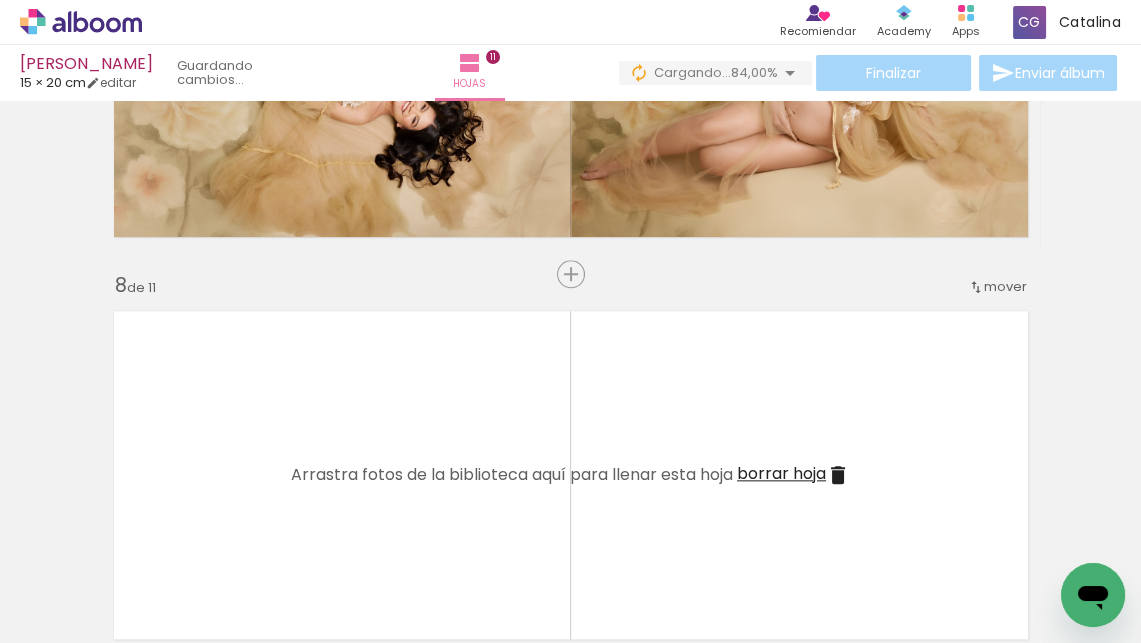 drag, startPoint x: 970, startPoint y: 578, endPoint x: 489, endPoint y: 468, distance: 493.41766 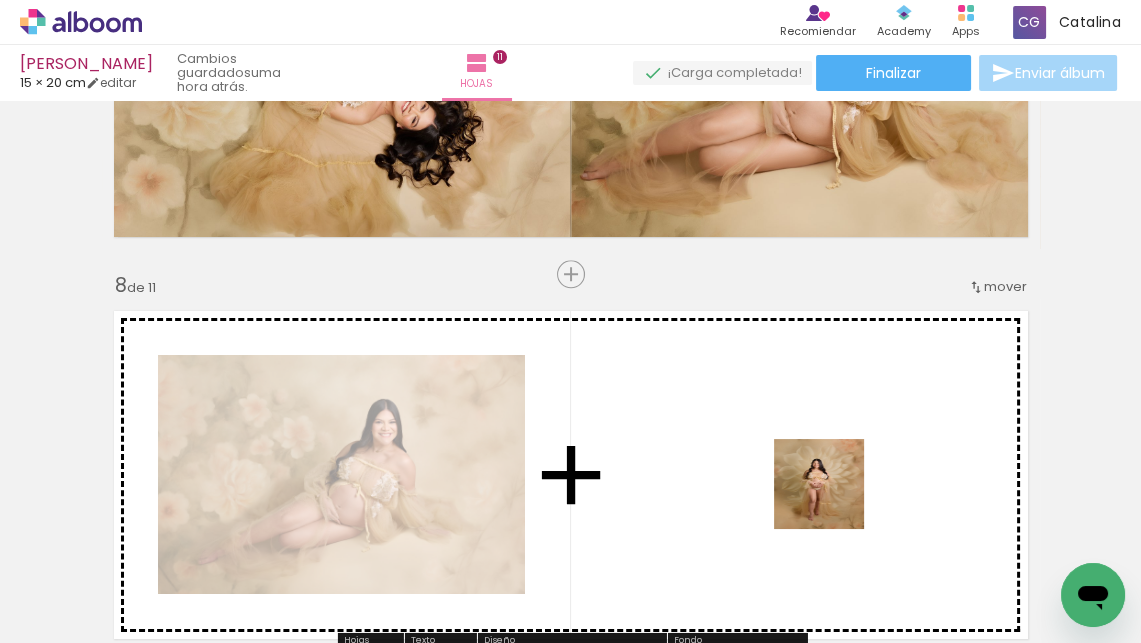drag, startPoint x: 871, startPoint y: 575, endPoint x: 811, endPoint y: 420, distance: 166.2077 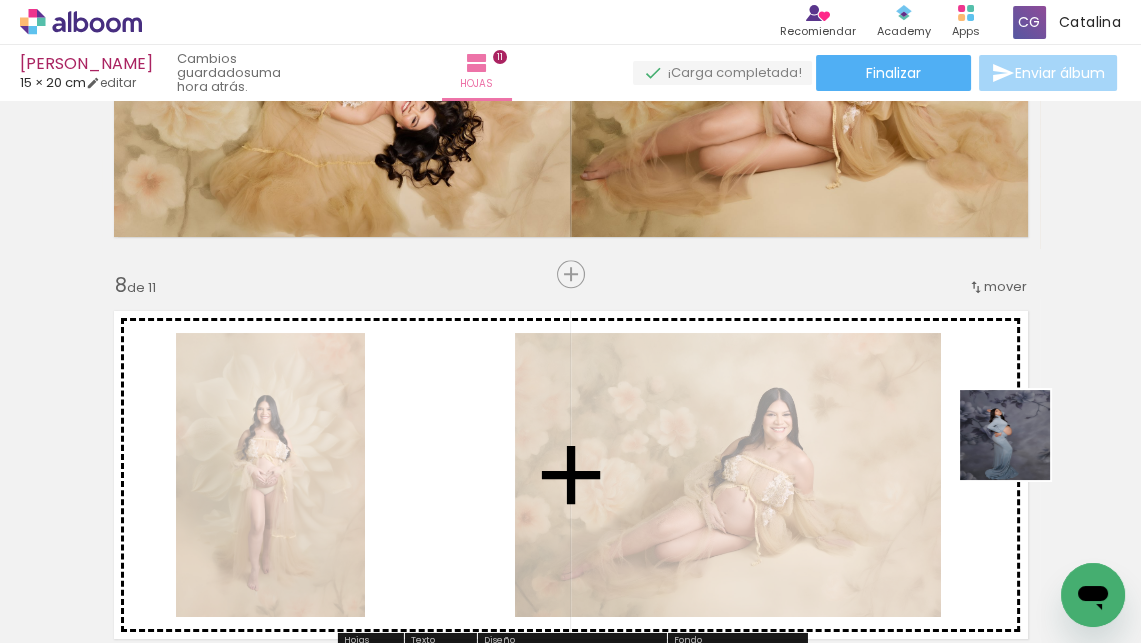 drag, startPoint x: 1082, startPoint y: 540, endPoint x: 1020, endPoint y: 450, distance: 109.28861 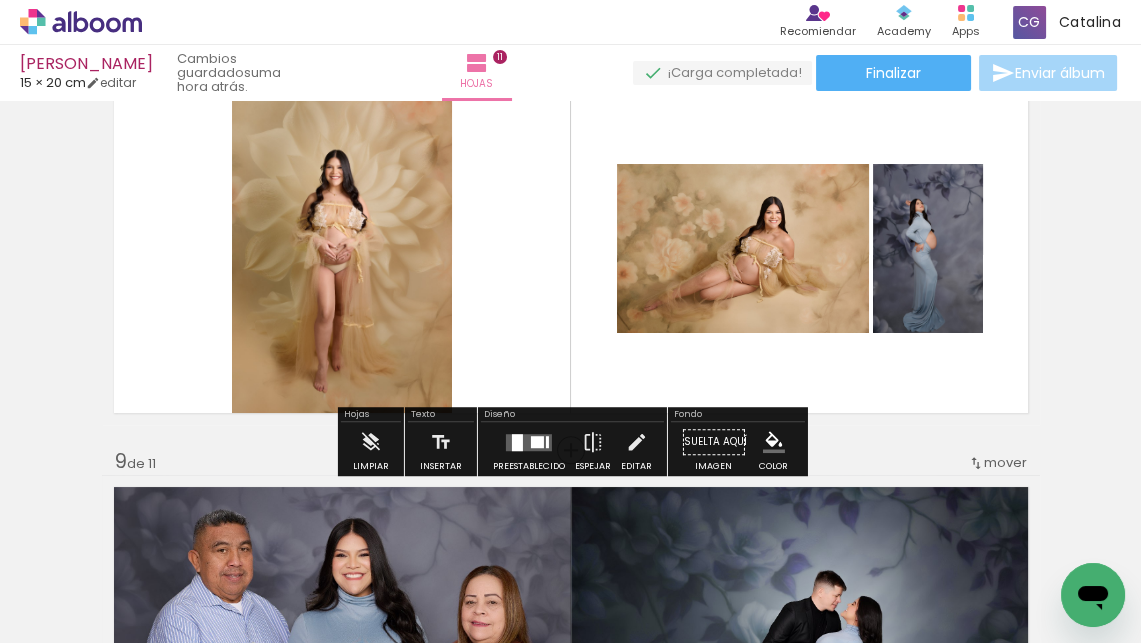 scroll, scrollTop: 2945, scrollLeft: 0, axis: vertical 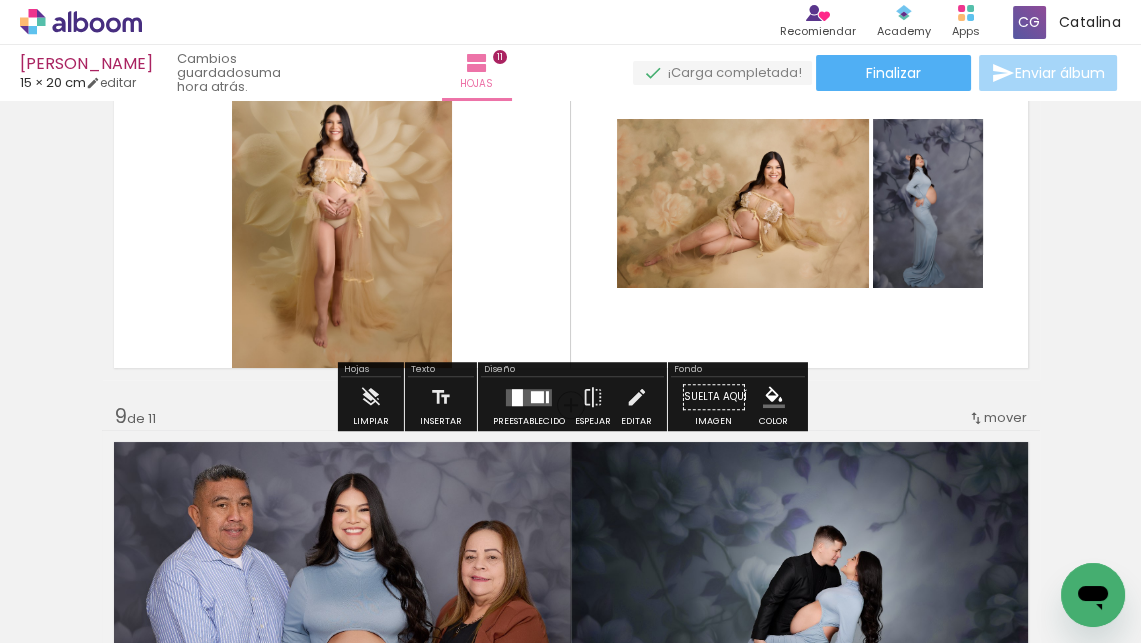click at bounding box center [529, 396] 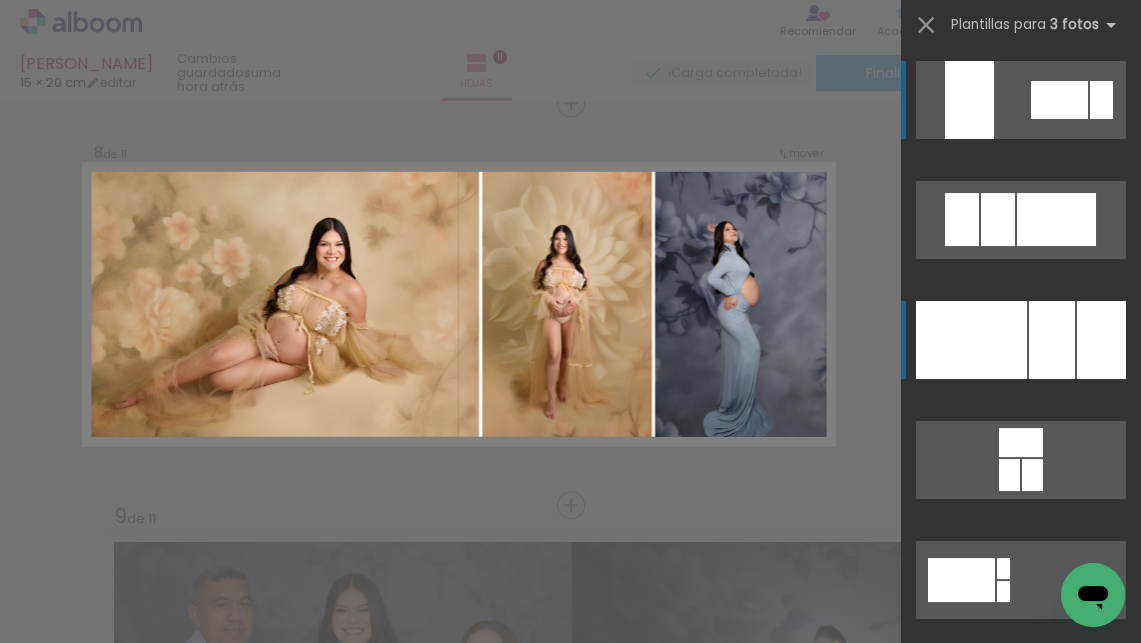 scroll, scrollTop: 2840, scrollLeft: 0, axis: vertical 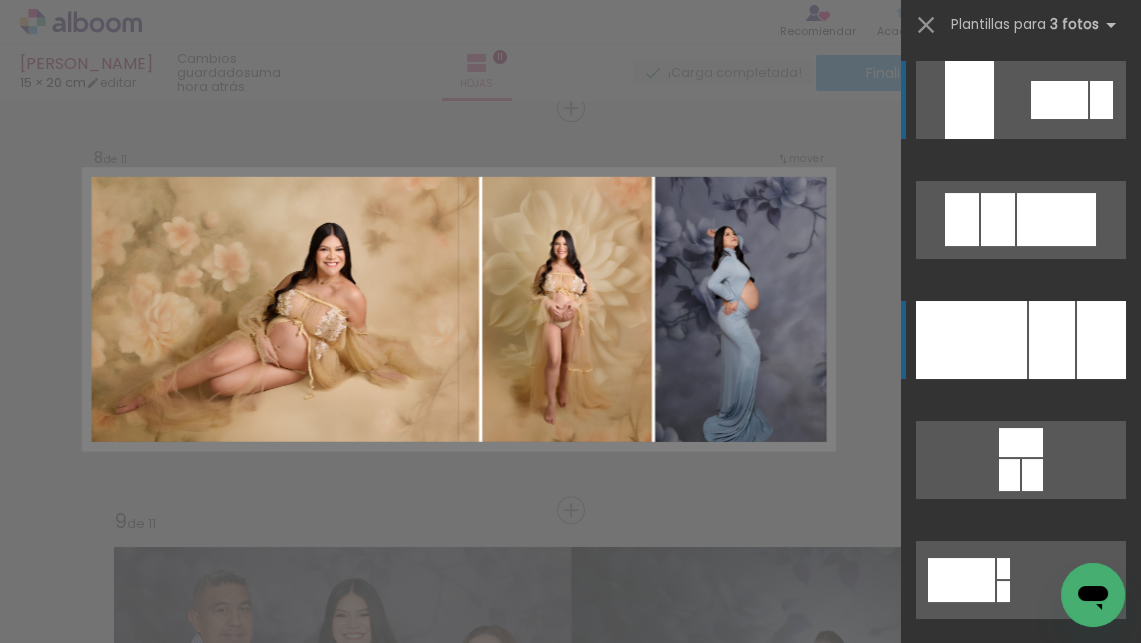 click at bounding box center [971, 340] 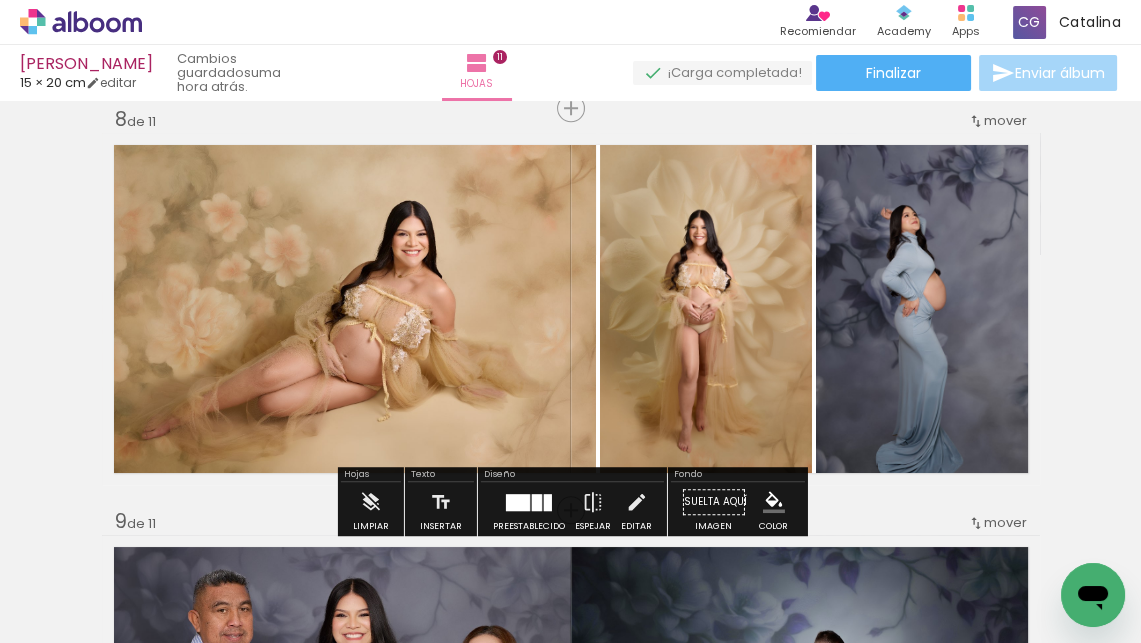 click 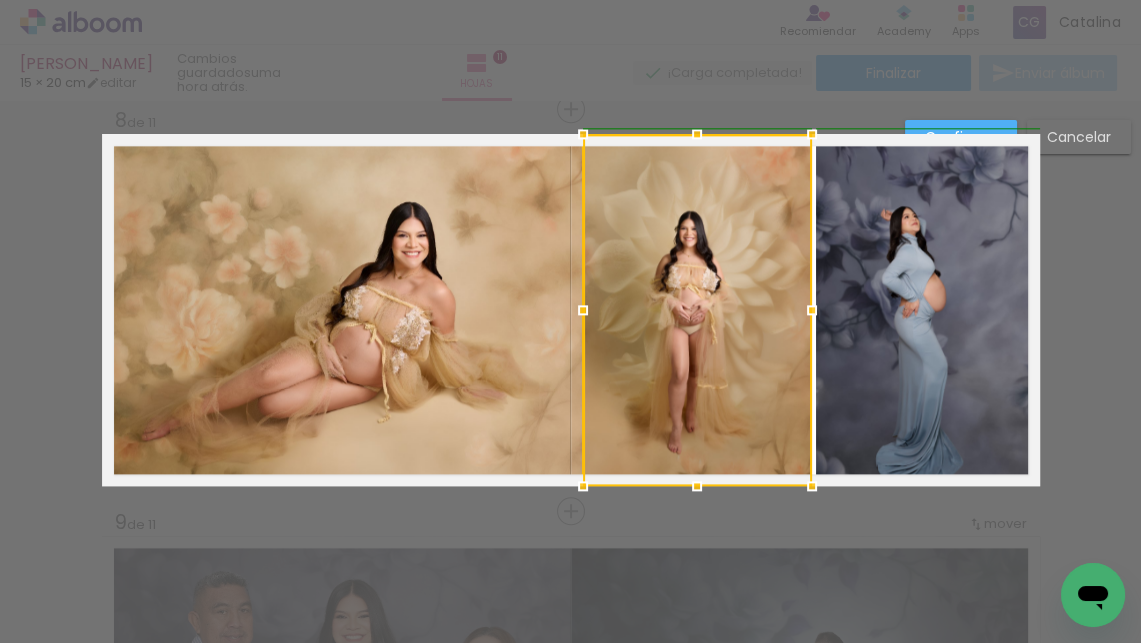 click at bounding box center (697, 310) 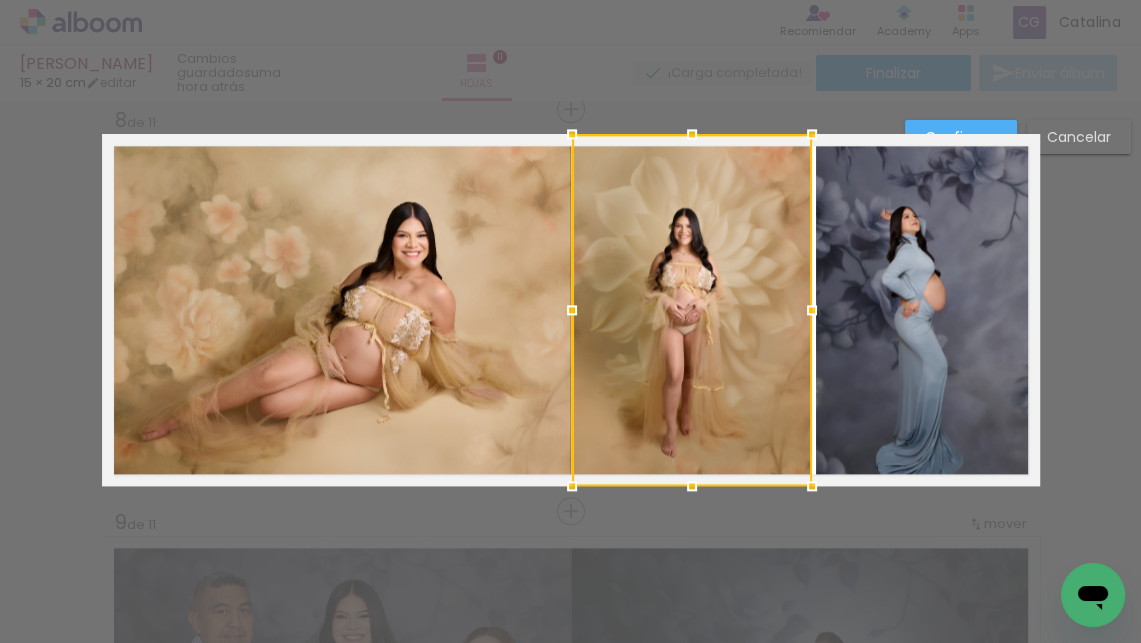 drag, startPoint x: 586, startPoint y: 312, endPoint x: 568, endPoint y: 313, distance: 18.027756 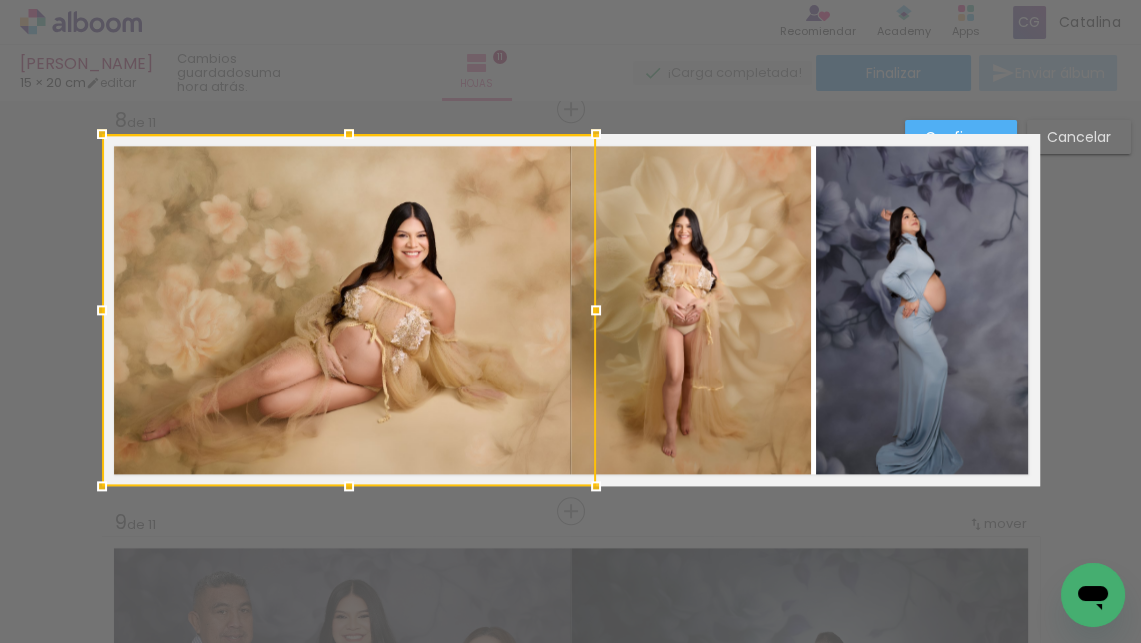 click 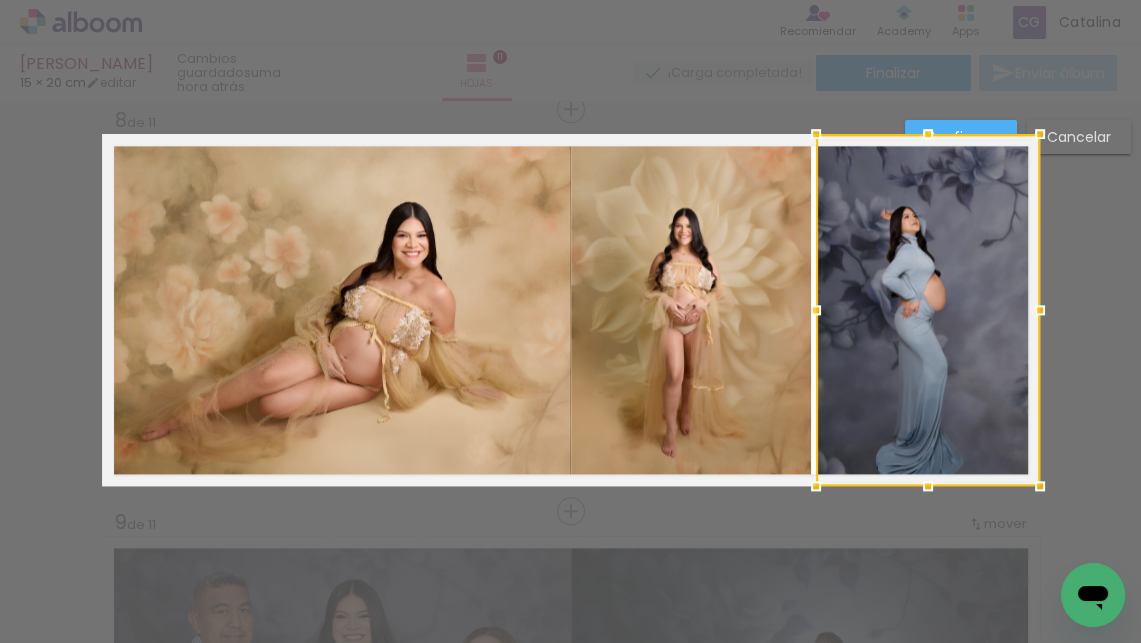 click 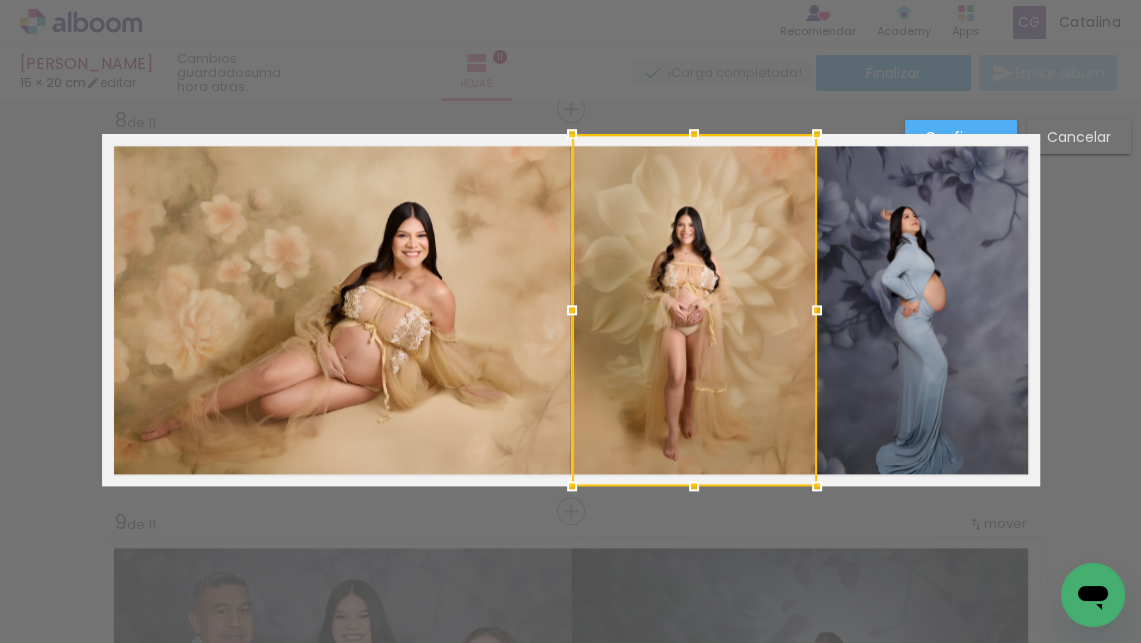 click at bounding box center (817, 310) 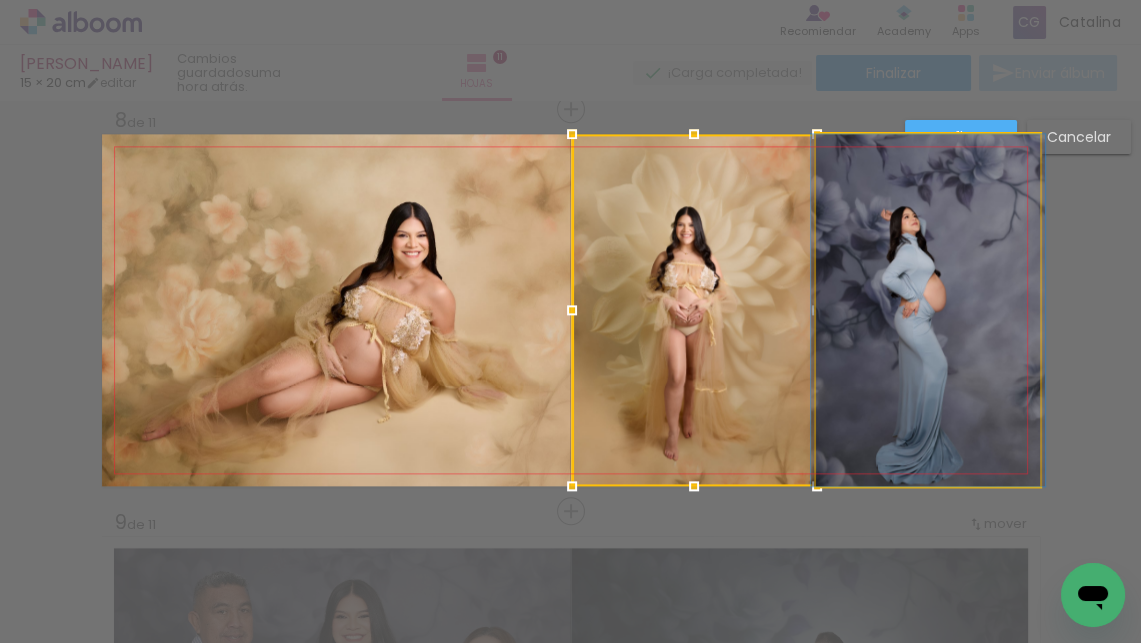 click 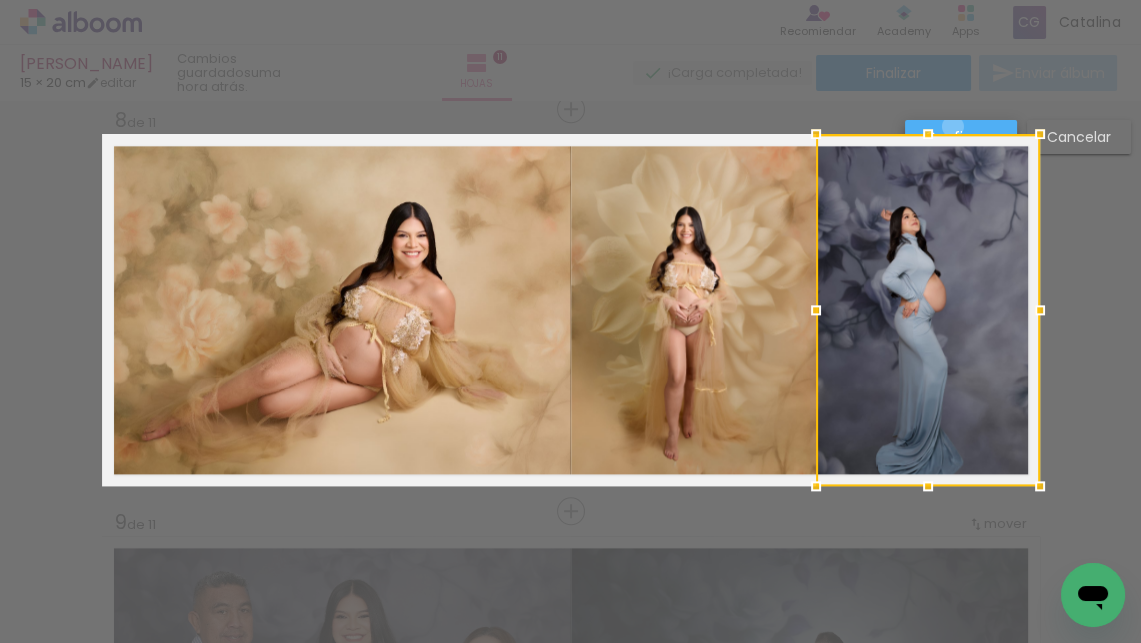 click on "Confirmar" at bounding box center (0, 0) 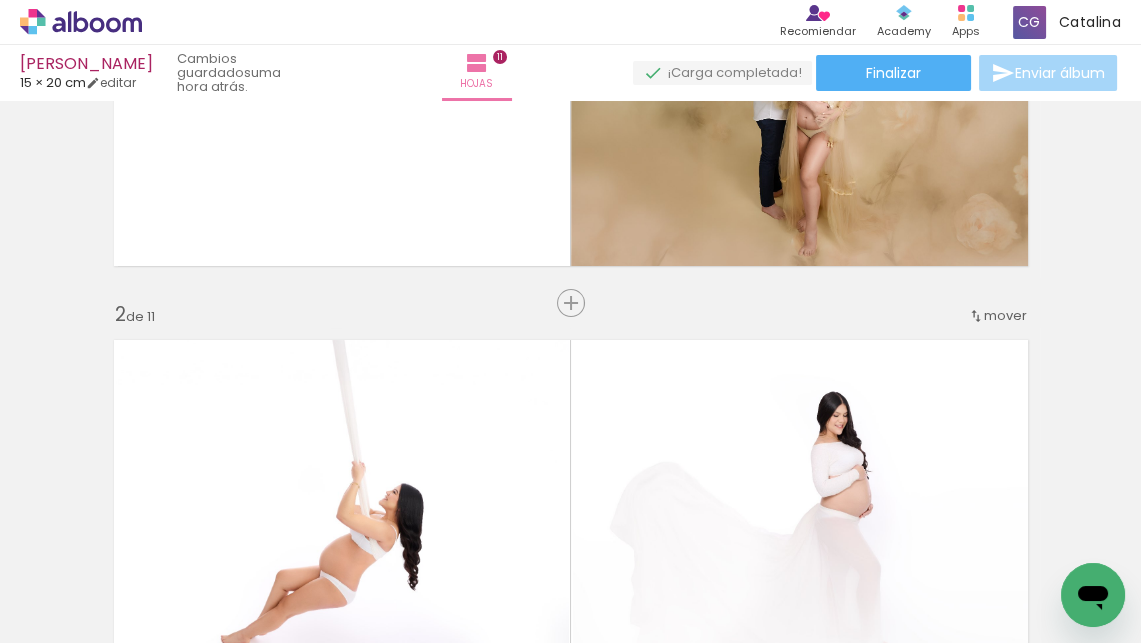 scroll, scrollTop: 478, scrollLeft: 0, axis: vertical 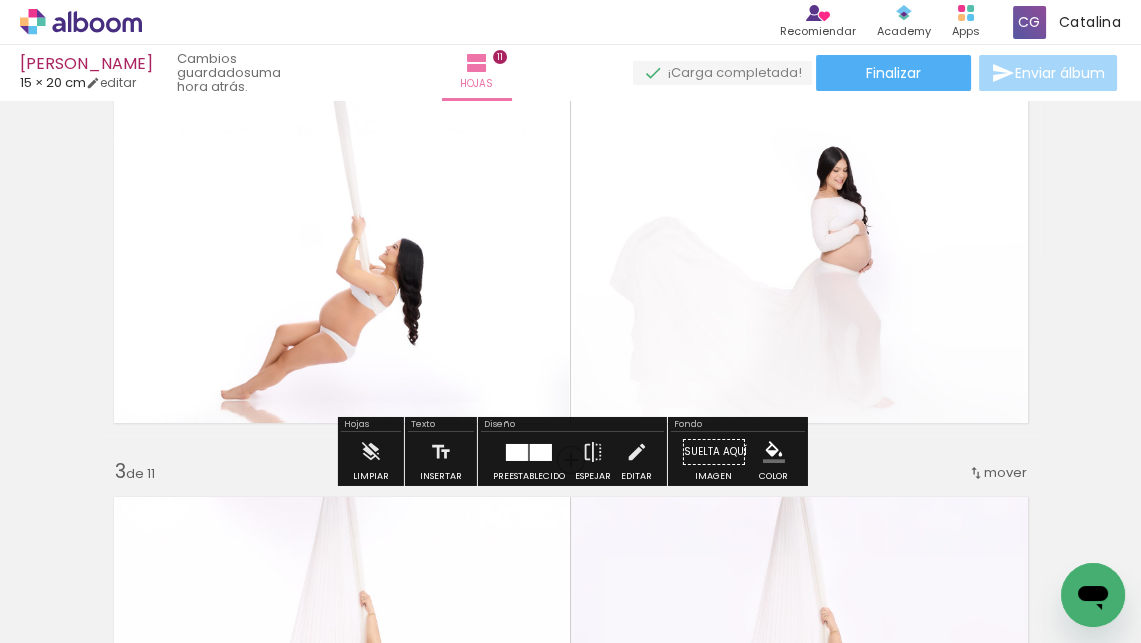 click 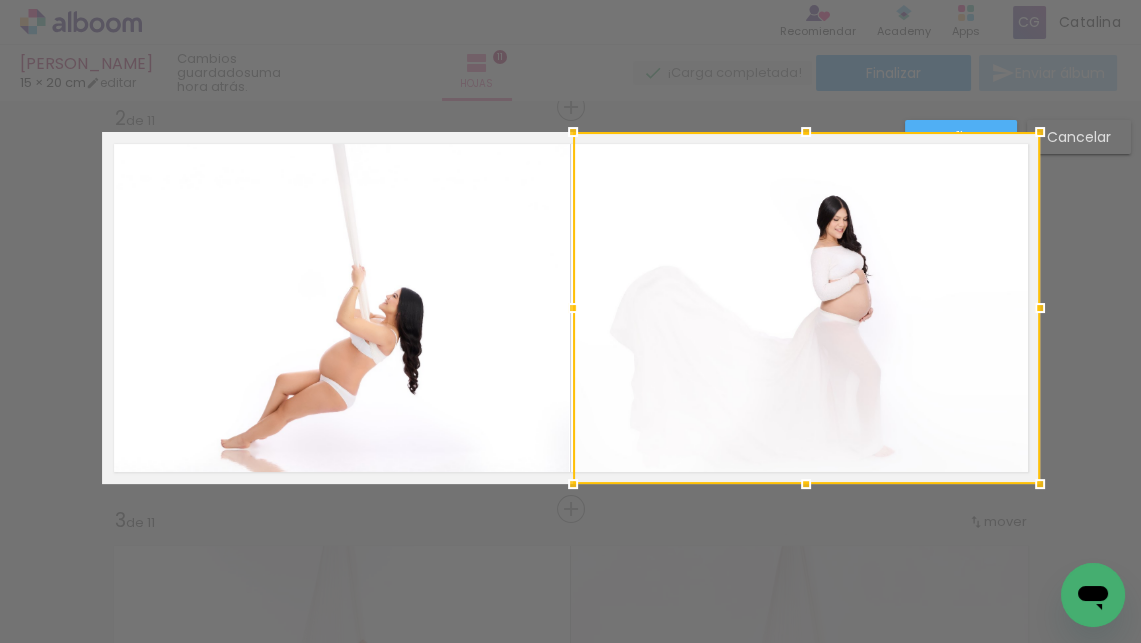 scroll, scrollTop: 428, scrollLeft: 0, axis: vertical 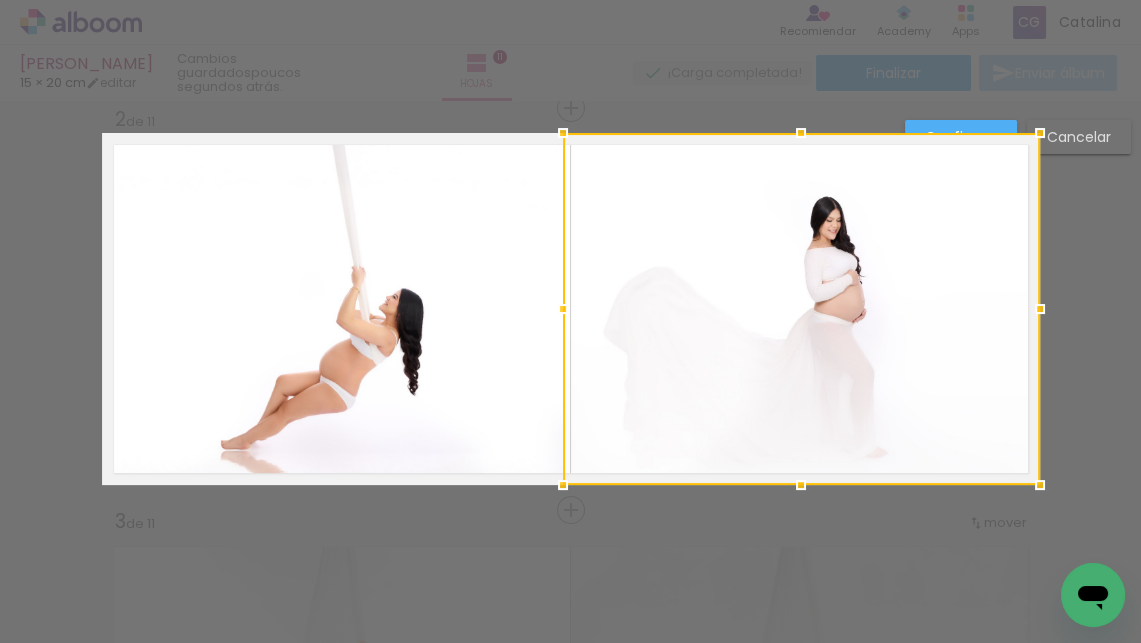 drag, startPoint x: 570, startPoint y: 309, endPoint x: 560, endPoint y: 307, distance: 10.198039 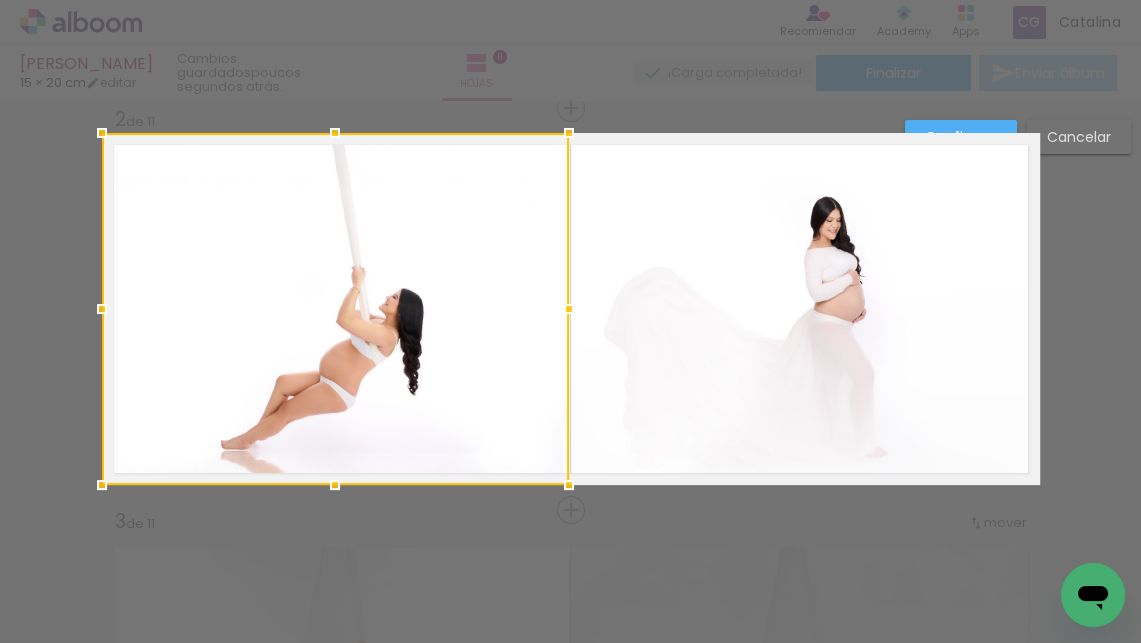 click at bounding box center (569, 309) 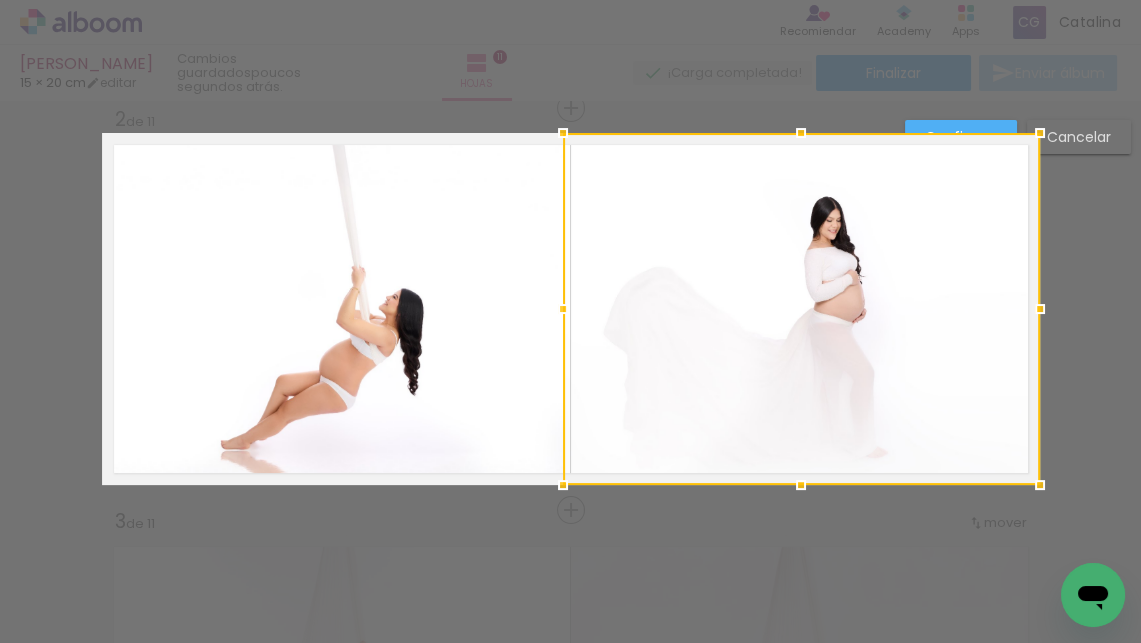 scroll, scrollTop: 432, scrollLeft: 0, axis: vertical 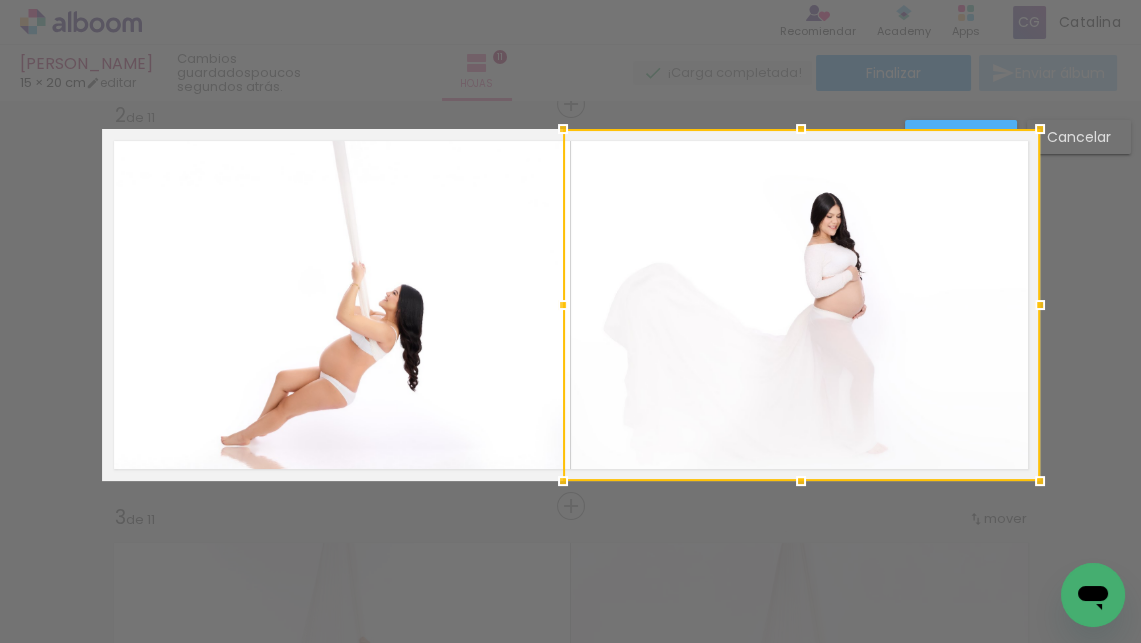 click on "Confirmar" at bounding box center [961, 137] 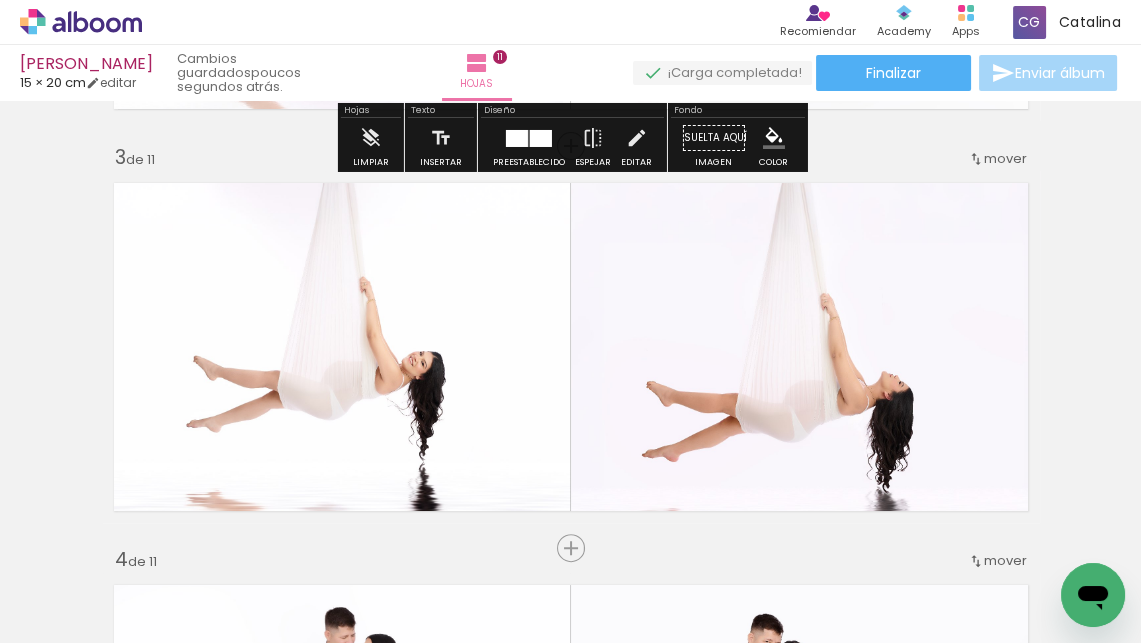 click at bounding box center [336, 2759] 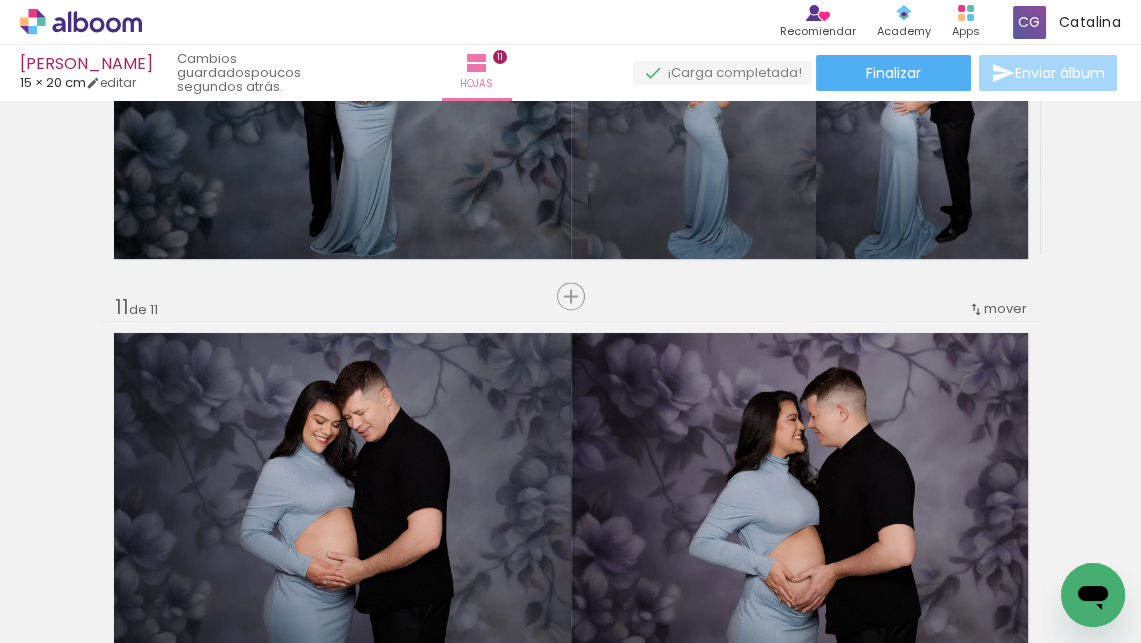 scroll, scrollTop: 3800, scrollLeft: 0, axis: vertical 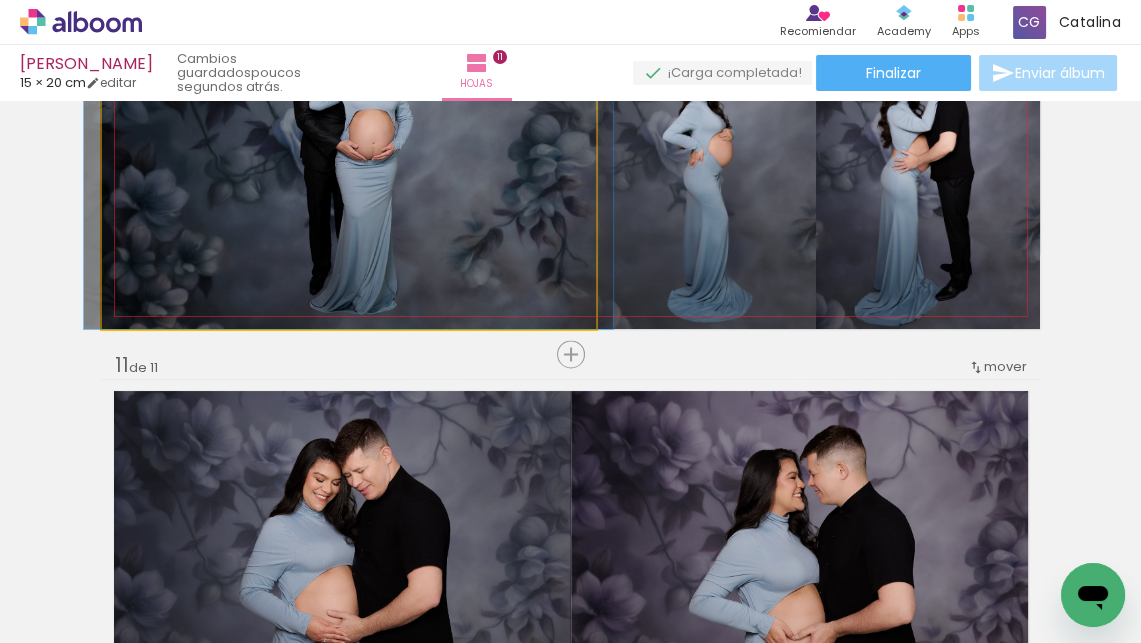 click 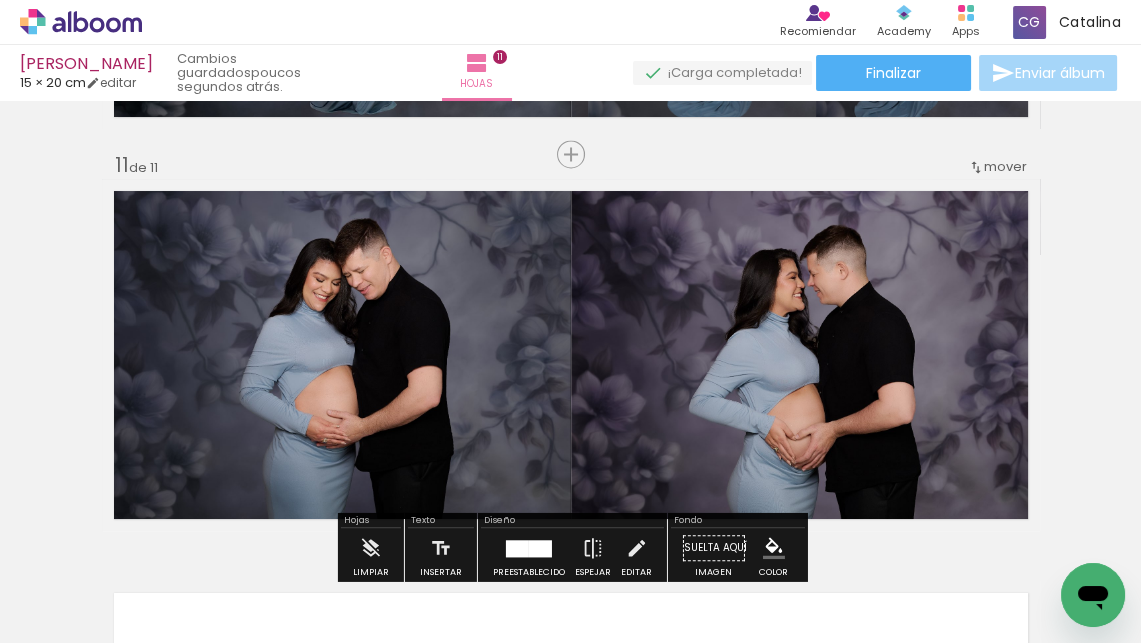 scroll, scrollTop: 3581, scrollLeft: 0, axis: vertical 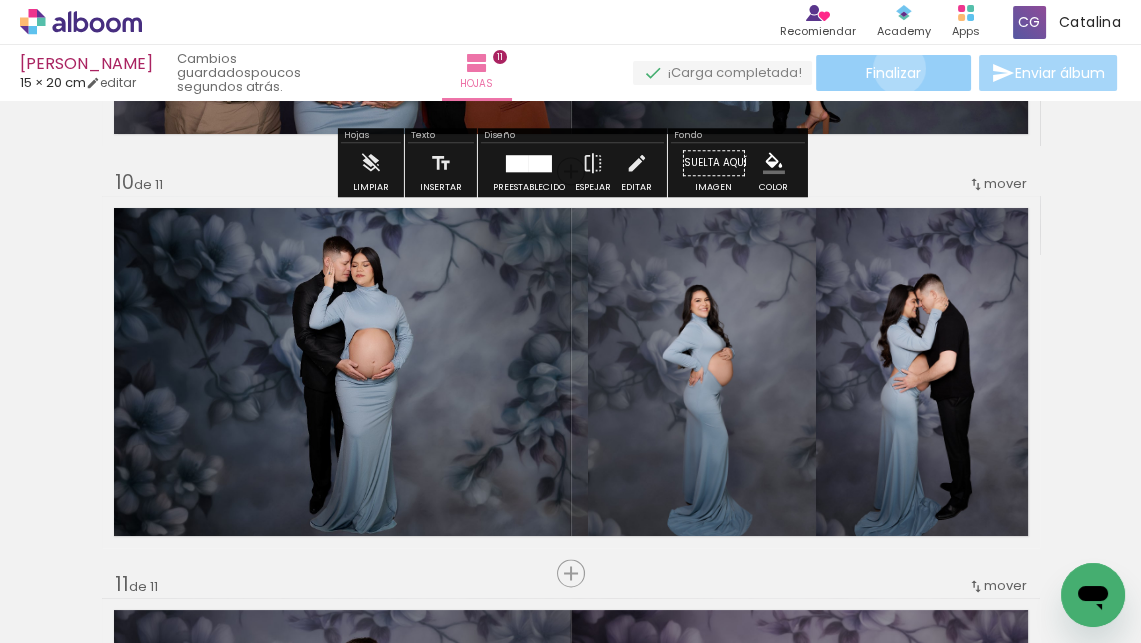 click on "Finalizar" 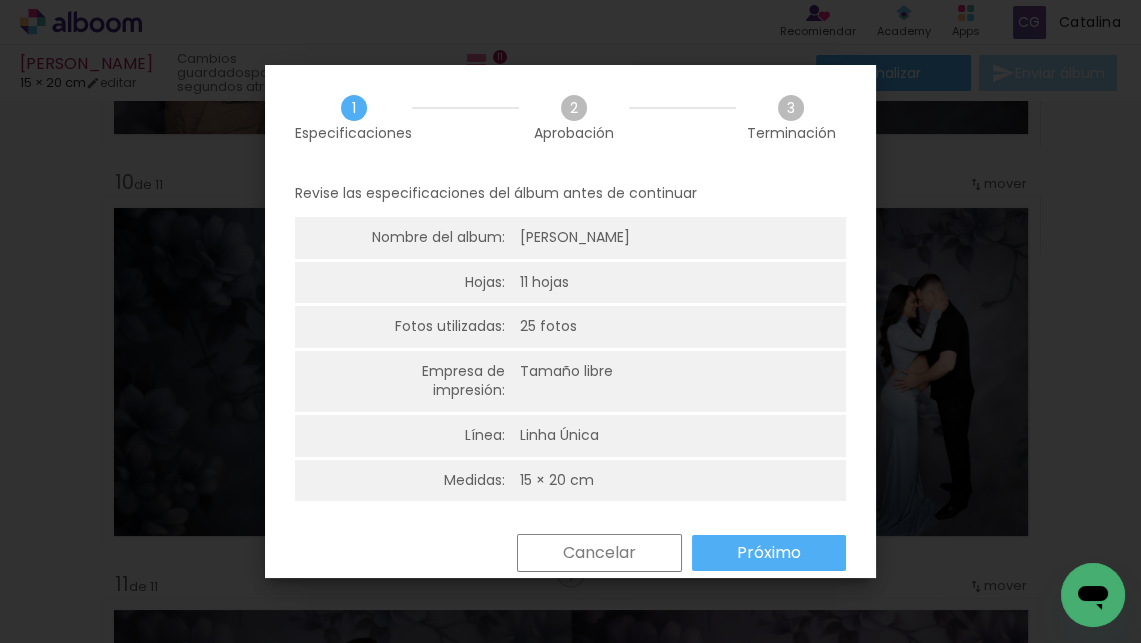 click on "Próximo" at bounding box center [0, 0] 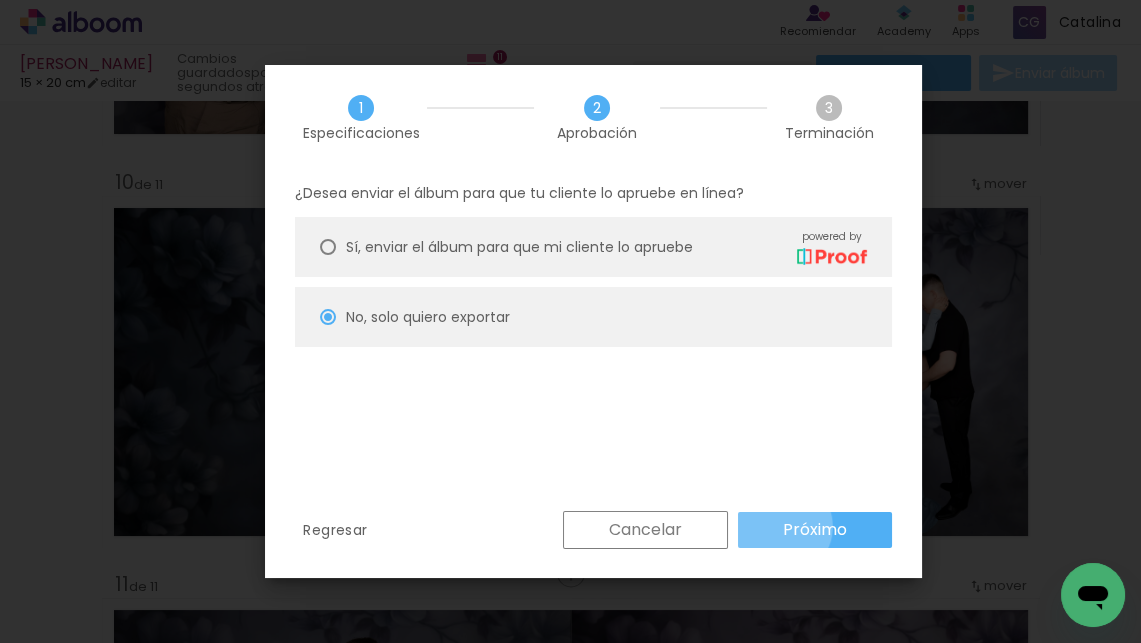 click on "Próximo" at bounding box center [0, 0] 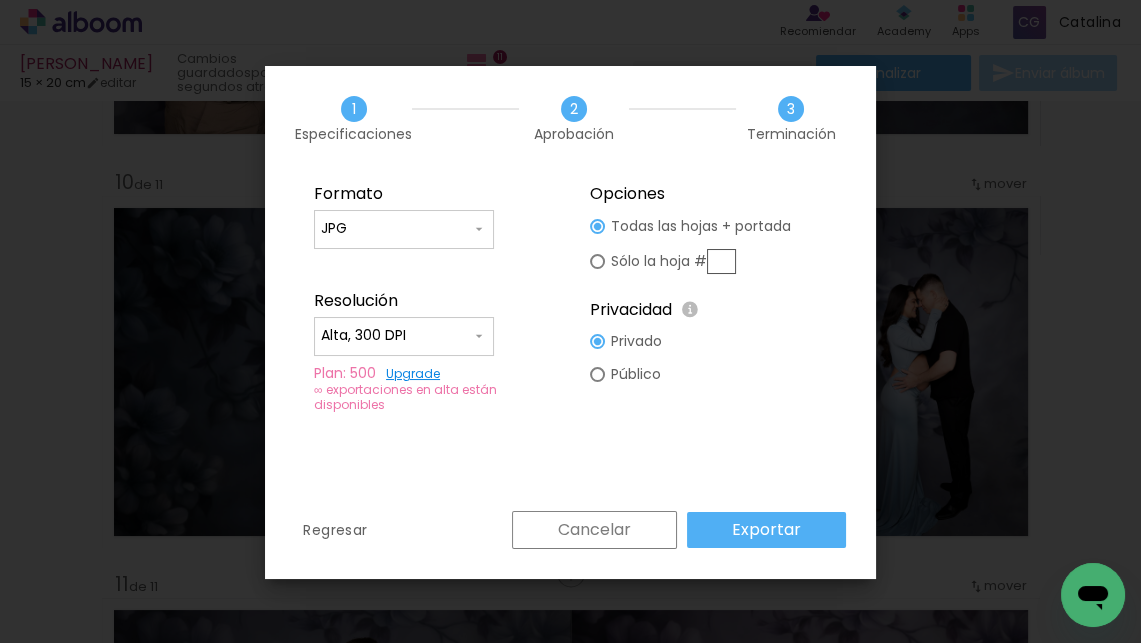 click on "Exportar" at bounding box center (0, 0) 